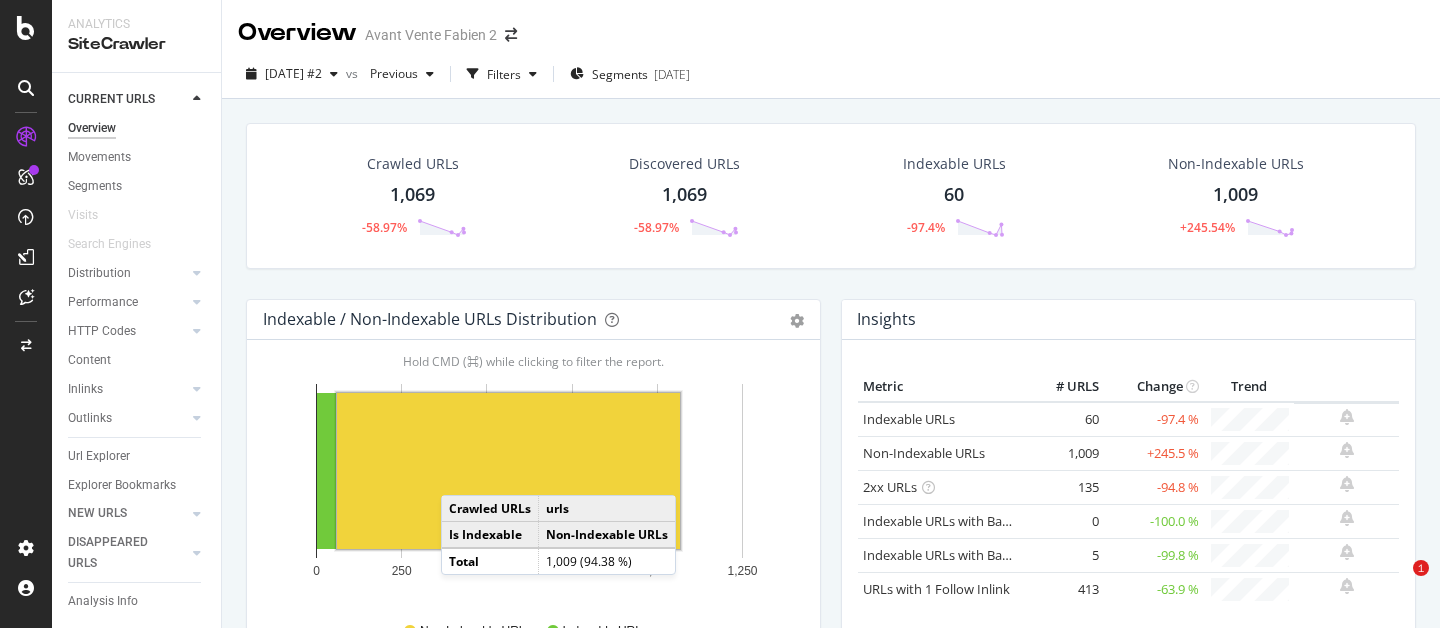 scroll, scrollTop: 0, scrollLeft: 0, axis: both 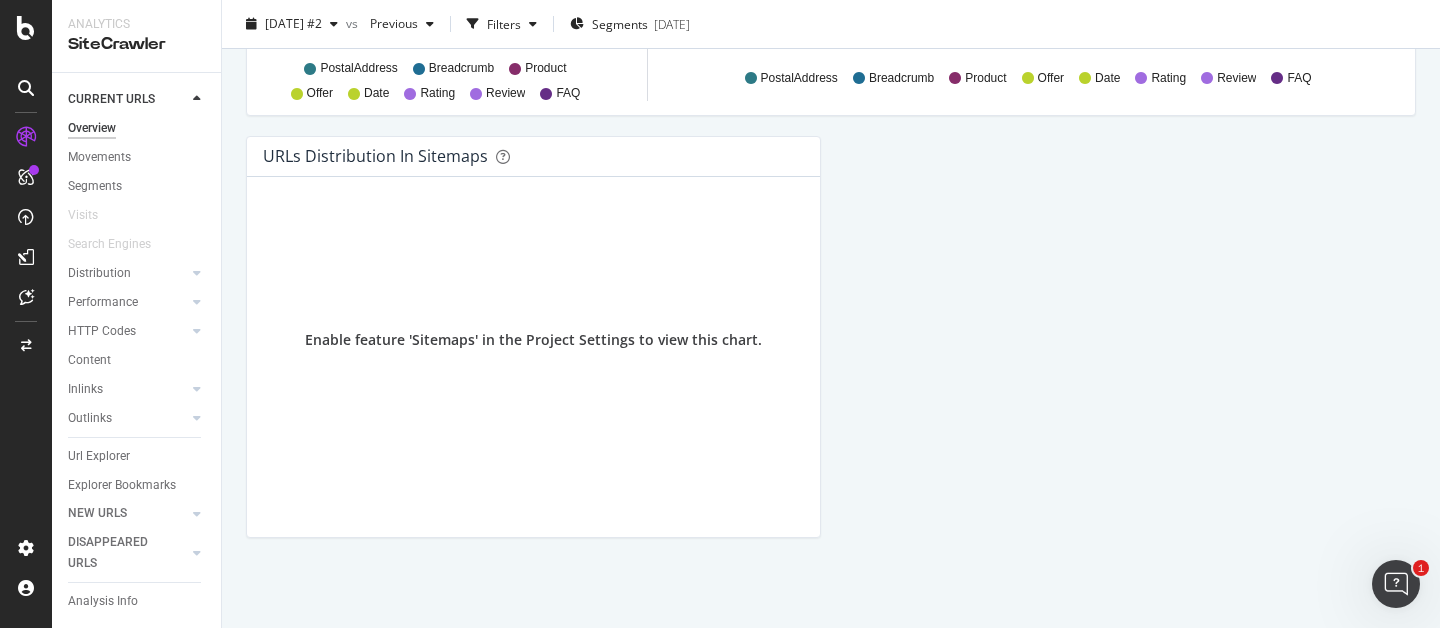 click on "Outlinks" at bounding box center [90, 418] 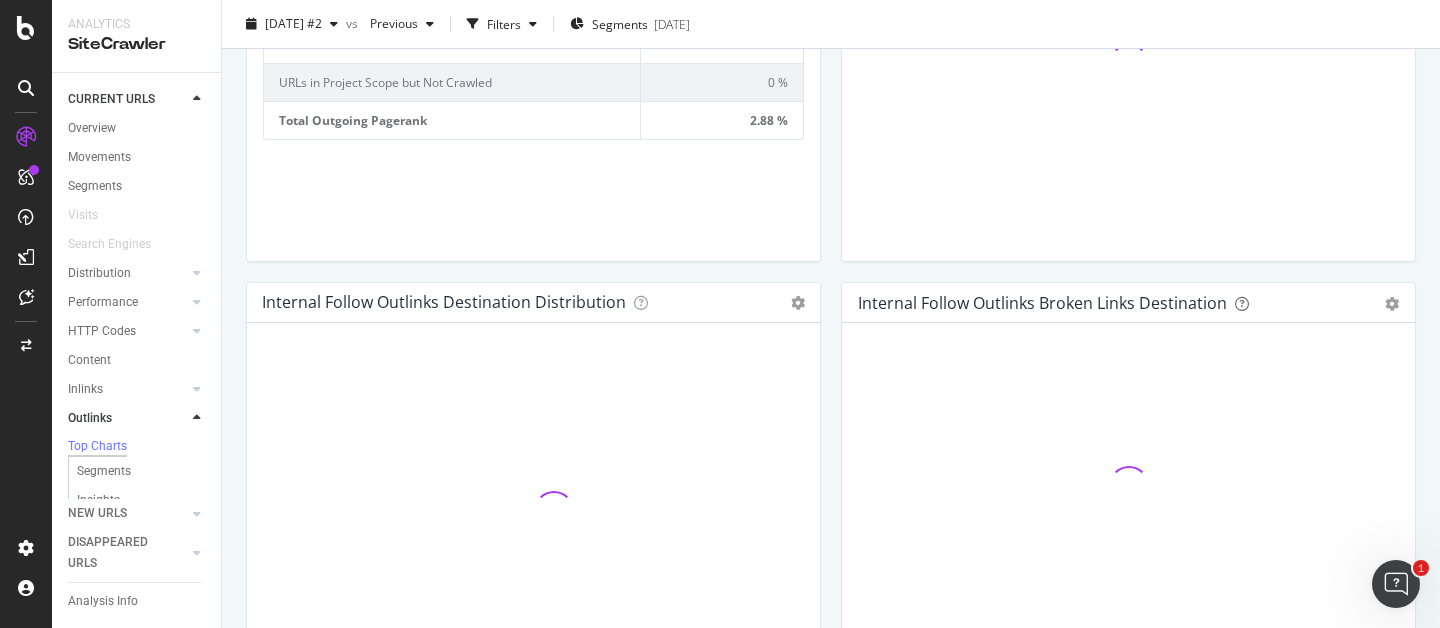 scroll, scrollTop: 762, scrollLeft: 0, axis: vertical 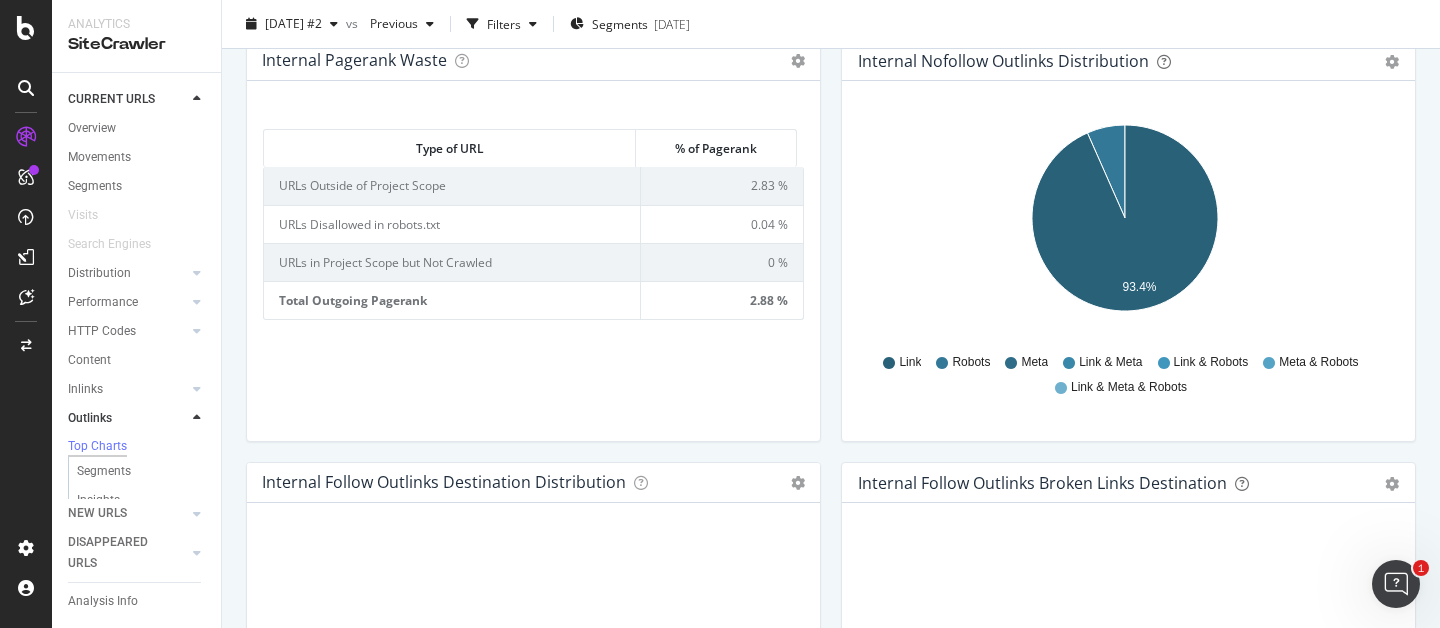 click on "Performance" at bounding box center (144, 302) 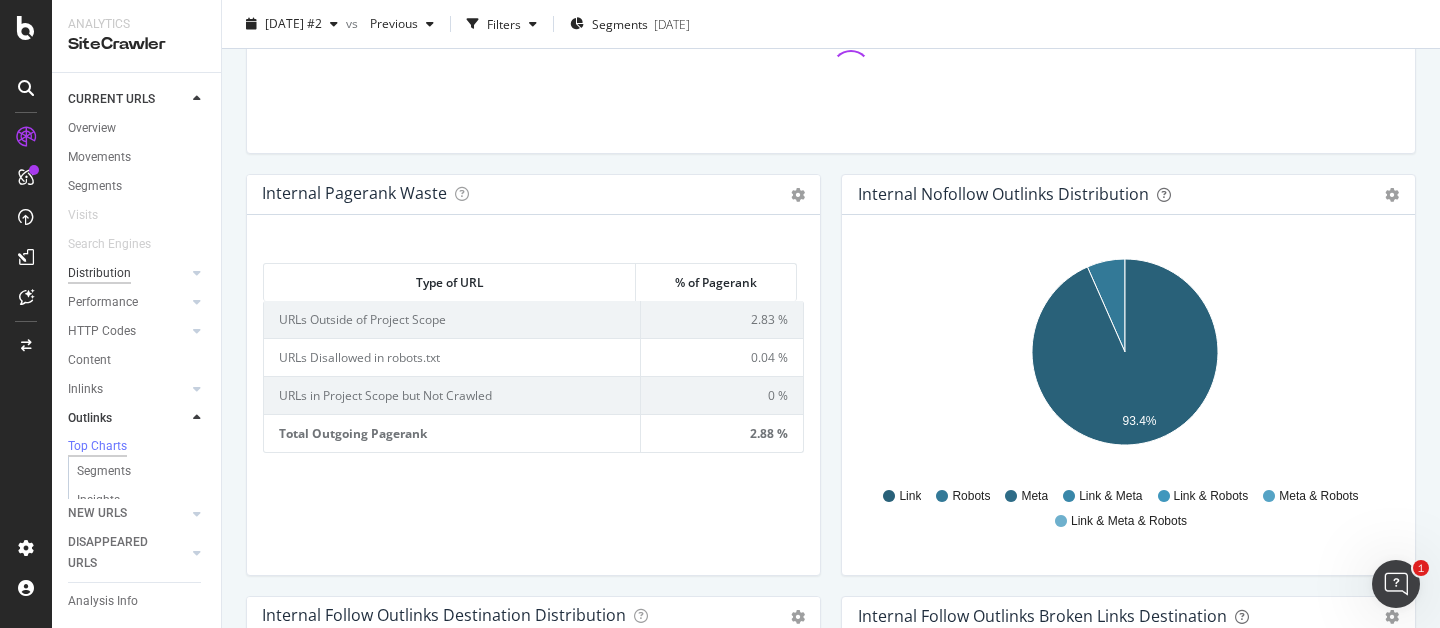 click on "Distribution" at bounding box center (99, 273) 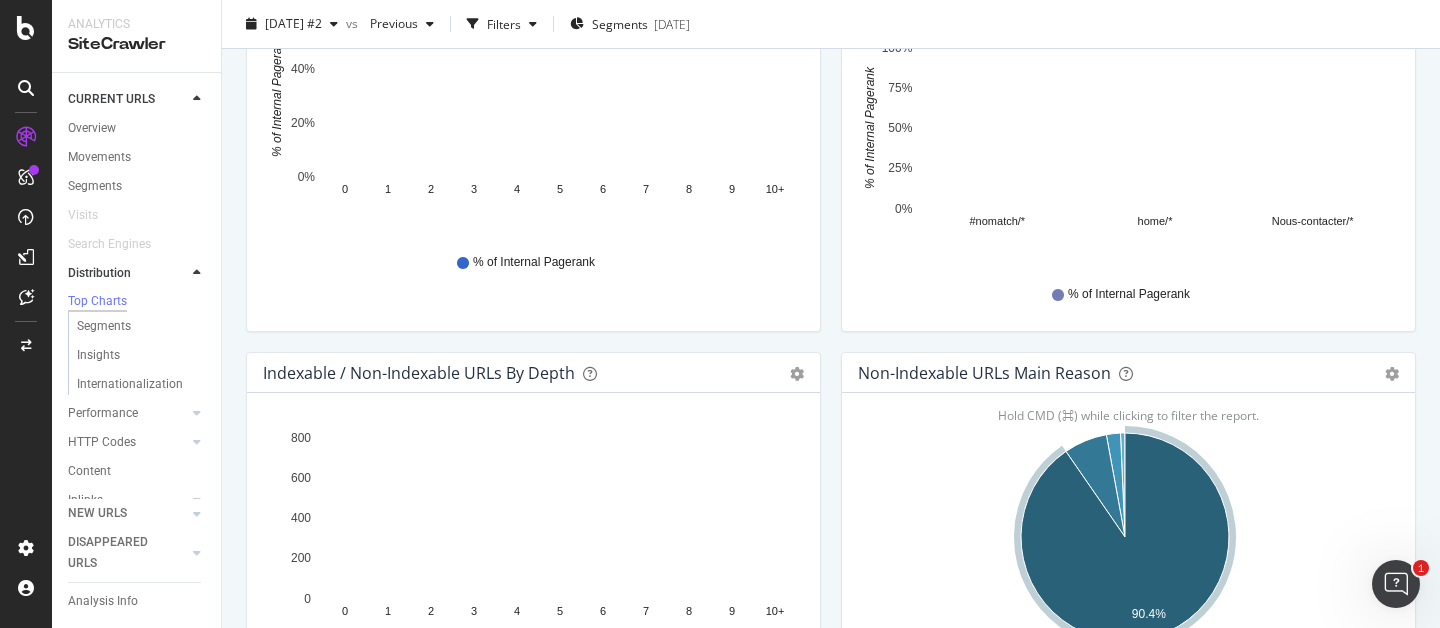 scroll, scrollTop: 3088, scrollLeft: 0, axis: vertical 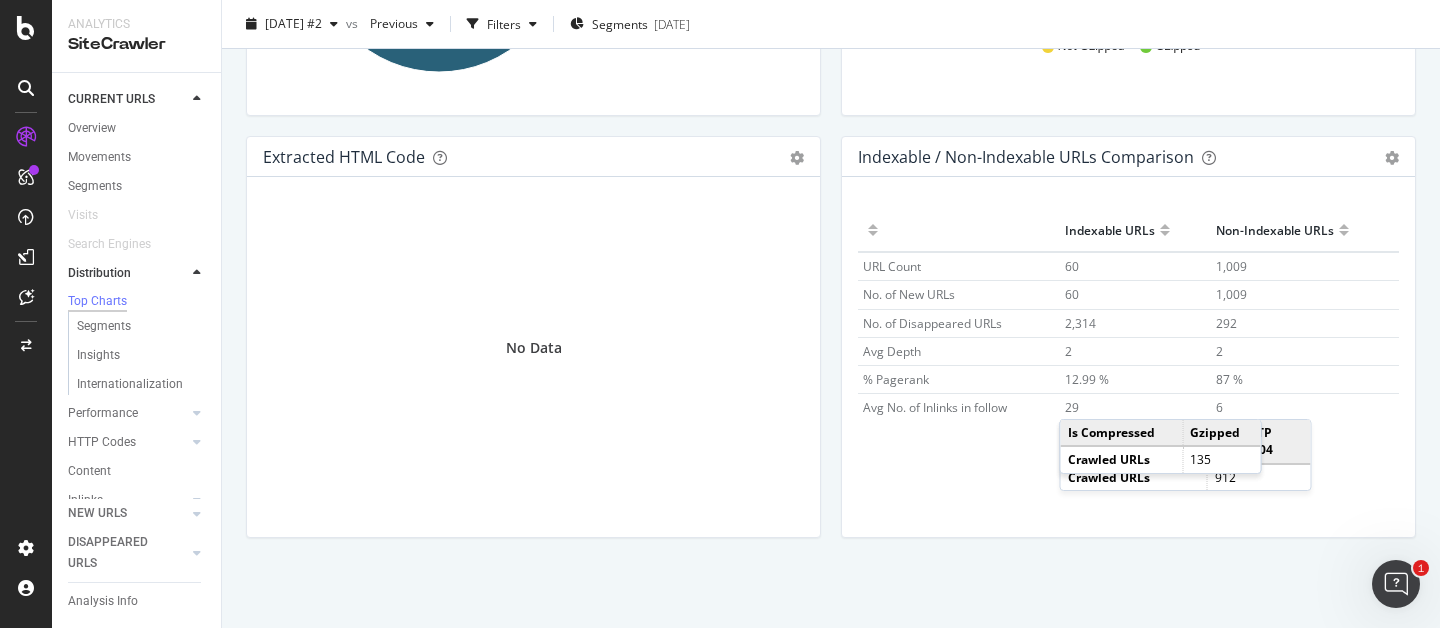 click on "Indexable / Non-Indexable URLs Comparison Export as CSV Add to Custom Report Hold CMD (⌘) while clicking to filter the report. Indexable URLs Non-Indexable URLs URL Count 60 1,009 No. of New URLs 60 1,009 No. of Disappeared URLs 2,314 292 Avg Depth 2 2 % Pagerank 12.99 % 87 % Avg No. of Inlinks in follow 29 6" at bounding box center [1128, 347] 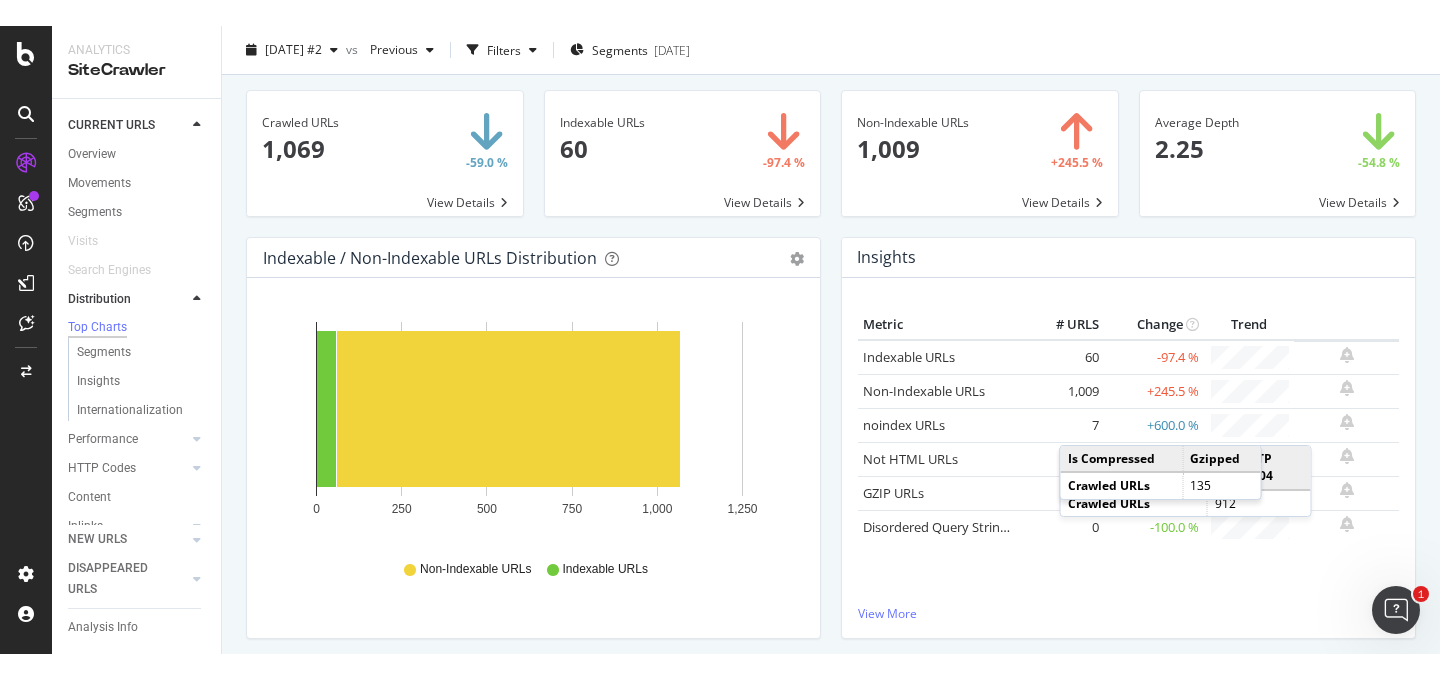 scroll, scrollTop: 0, scrollLeft: 0, axis: both 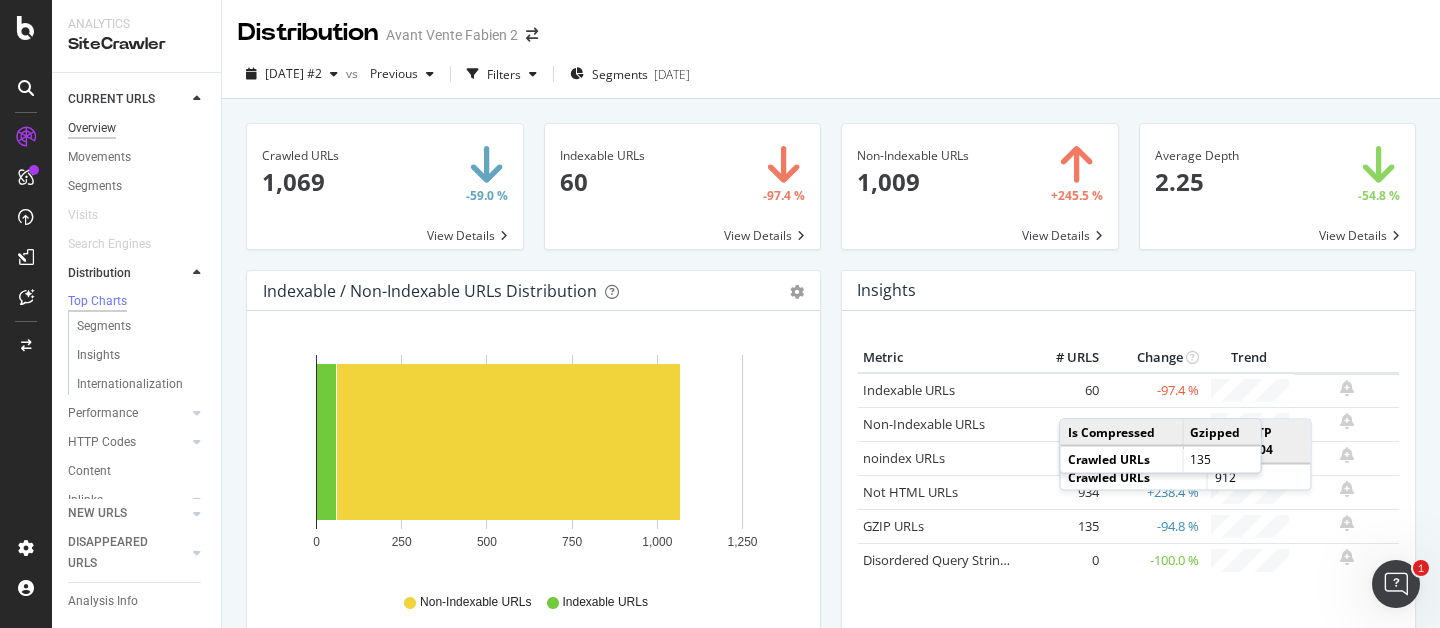 click on "Overview" at bounding box center (92, 128) 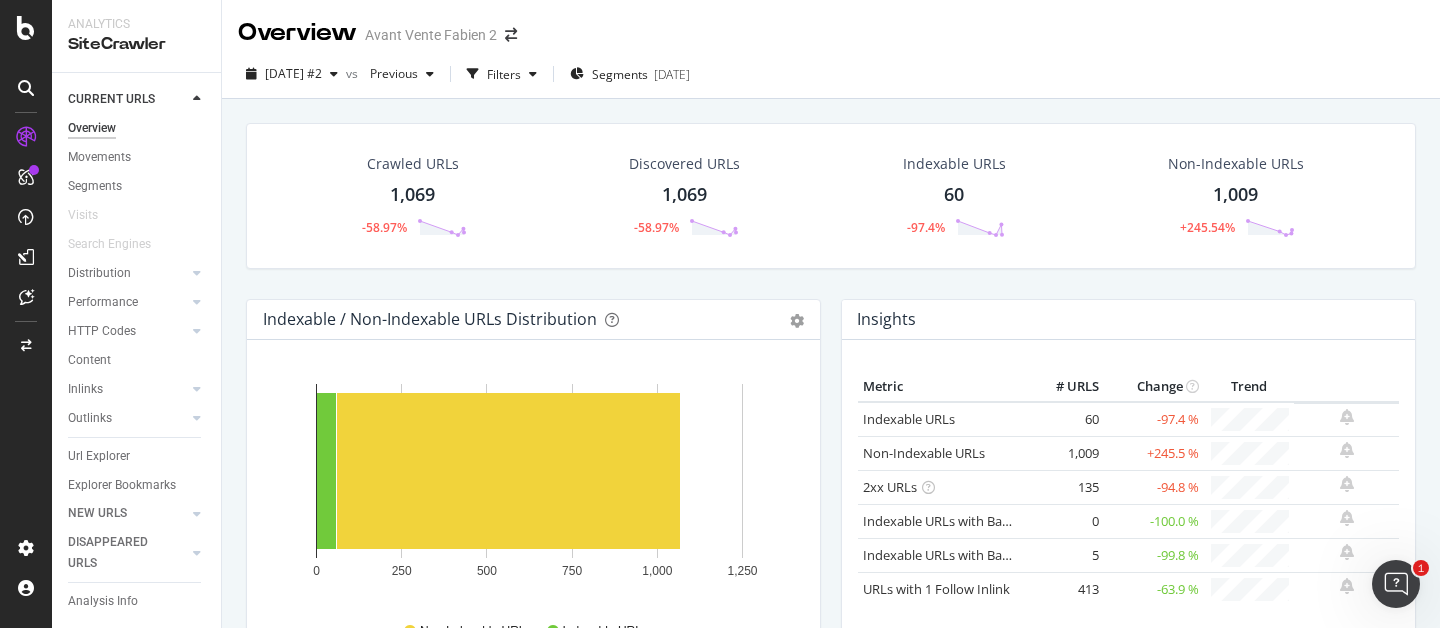 click on "Crawled URLs 1,069 -58.97% Discovered URLs 1,069 -58.97% Indexable URLs 60 -97.4% Non-Indexable URLs 1,009 +245.54% Indexable / Non-Indexable URLs Distribution Bar Bar (by Percentage) Table Export as CSV Add to Custom Report Hold CMD (⌘) while clicking to filter the report. 0 250 500 750 1,000 1,250 Crawled URLs Indexable URLs Non-Indexable URLs urls 60 1,009 ... Non-Indexable URLs Indexable URLs View More
Insights
Metric
# URLS
Change
Trend
Indexable URLs" at bounding box center (831, 413) 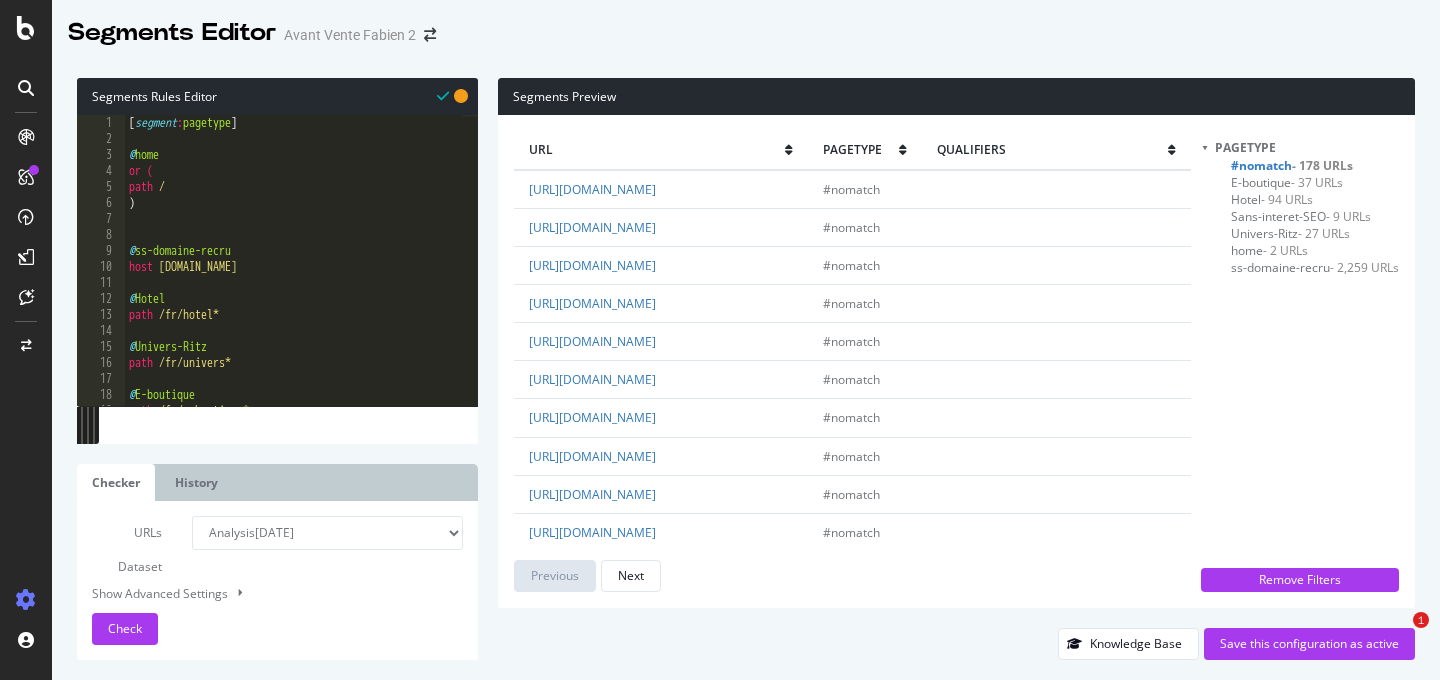 select on "analysis:20250709" 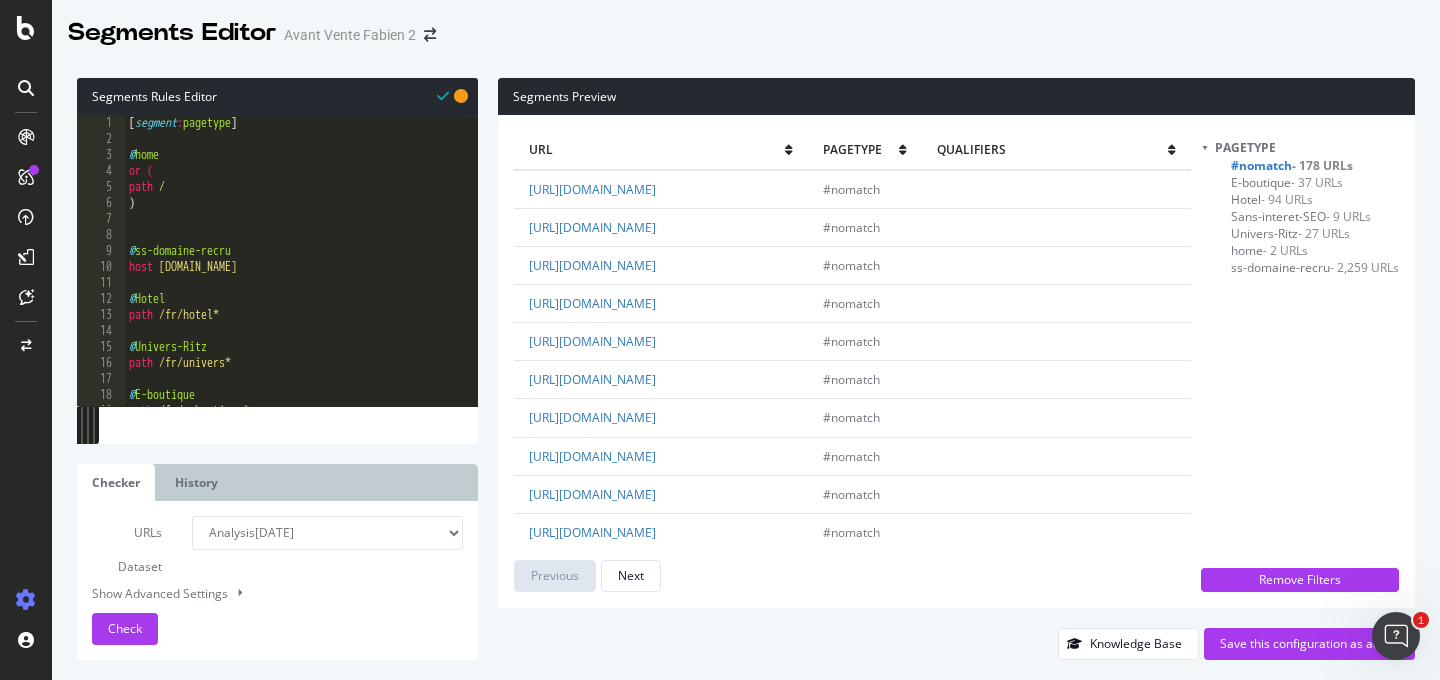 scroll, scrollTop: 0, scrollLeft: 0, axis: both 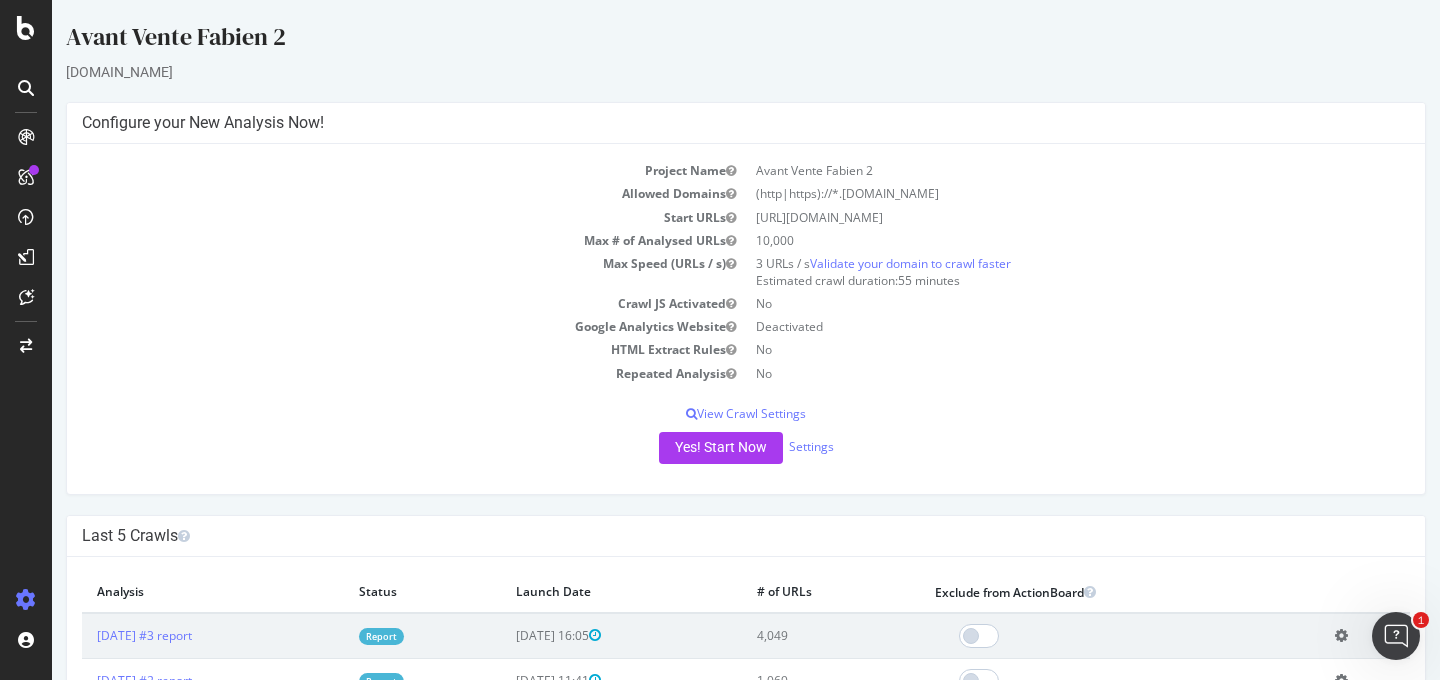 click on "Project Name
Avant Vente Fabien 2 Allowed Domains
(http|https)://*.e-liquide-fr.com
Start URLs
https://www.e-liquide-fr.com
Max # of Analysed URLs
10,000 Max Speed (URLs / s)
3 URLs / s
Validate your domain to crawl faster
Estimated crawl duration:  55 minutes  Crawl JS Activated
No Google Analytics Website
Deactivated
HTML Extract Rules
No
Repeated Analysis
No  View Crawl Settings
× Close
Project Settings
Main Project Name
Avant Vente Fabien 2 Start URLs
https://www.e-liquide-fr.com
Allowed Domains
(http|https)://*.e-liquide-fr.com Max # of URLs" at bounding box center [746, 319] 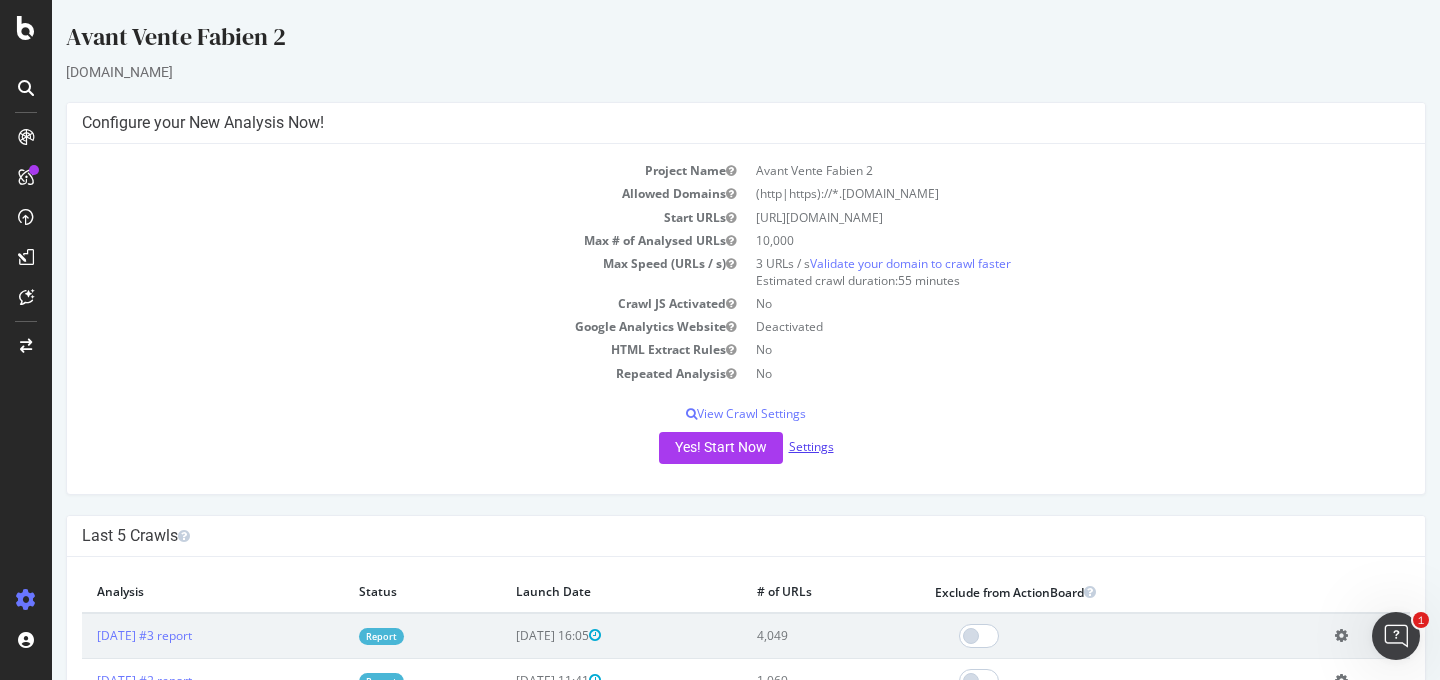 click on "Settings" at bounding box center [811, 446] 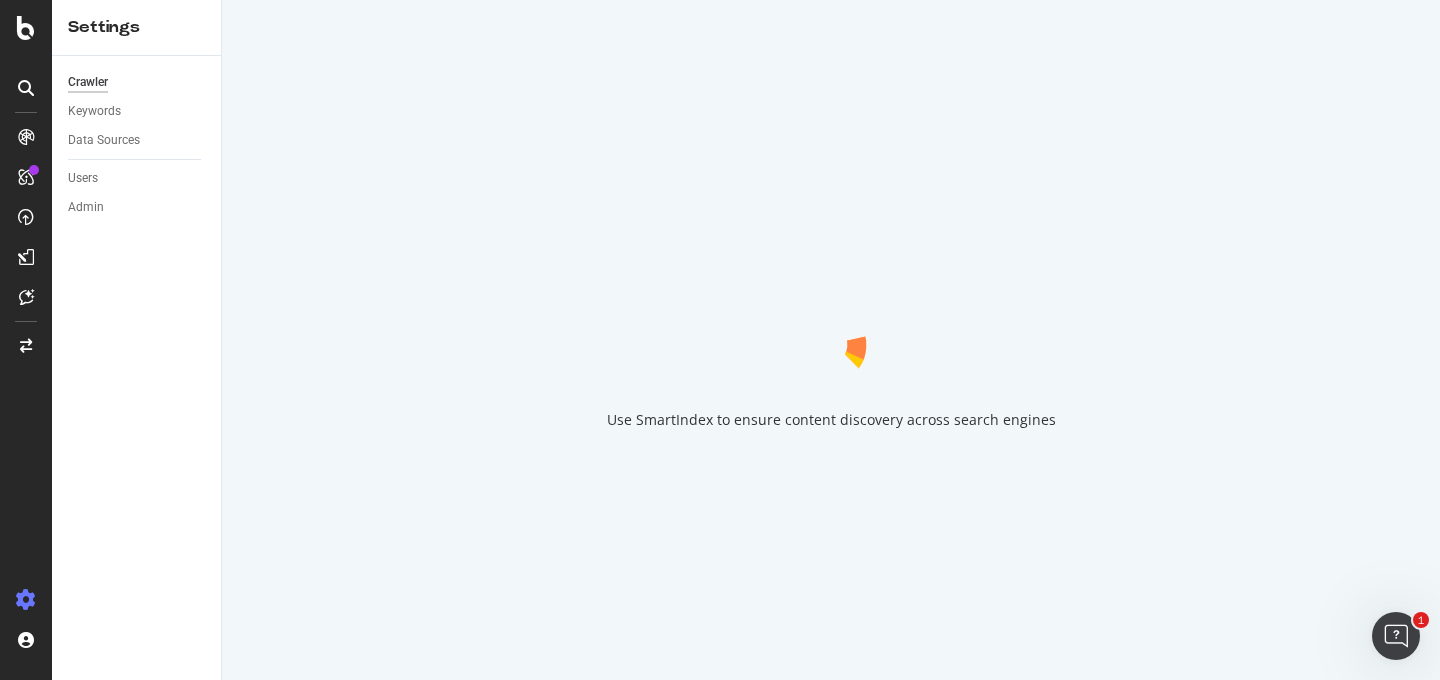 scroll, scrollTop: 0, scrollLeft: 0, axis: both 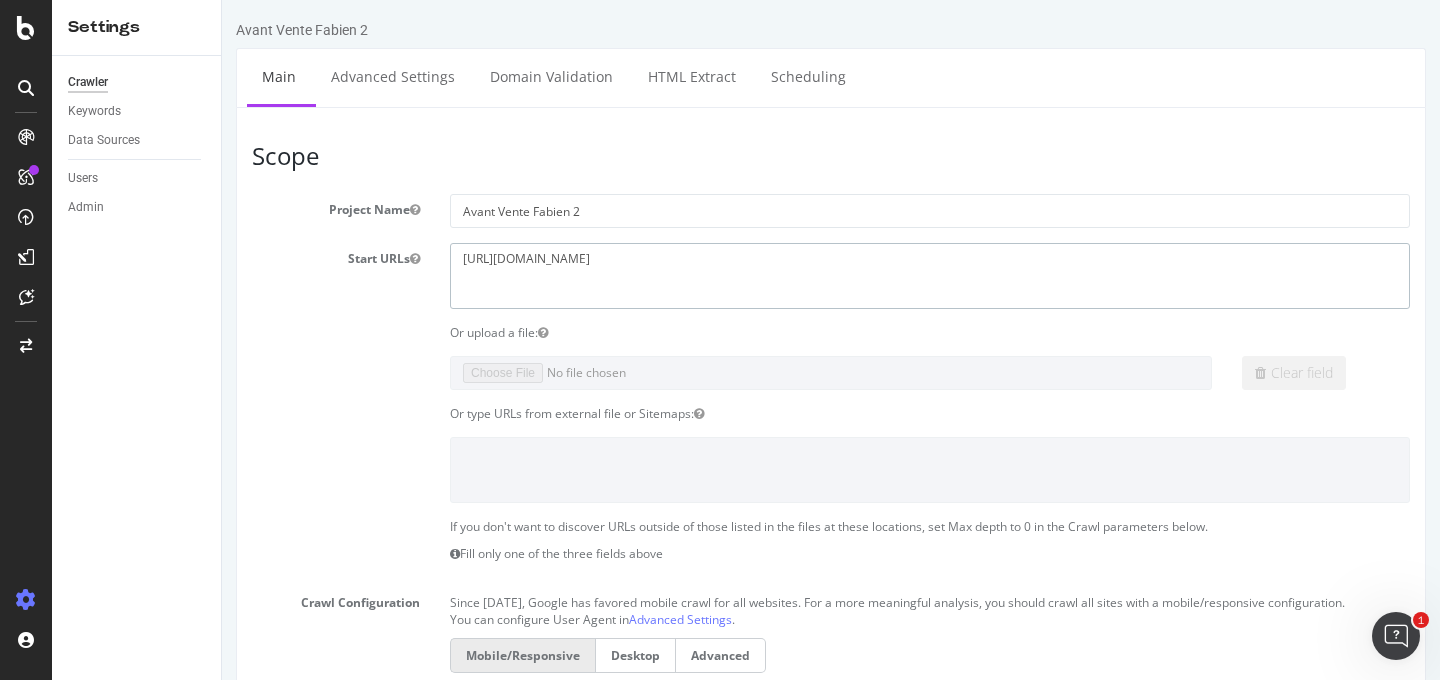 drag, startPoint x: 655, startPoint y: 270, endPoint x: 143, endPoint y: 222, distance: 514.24506 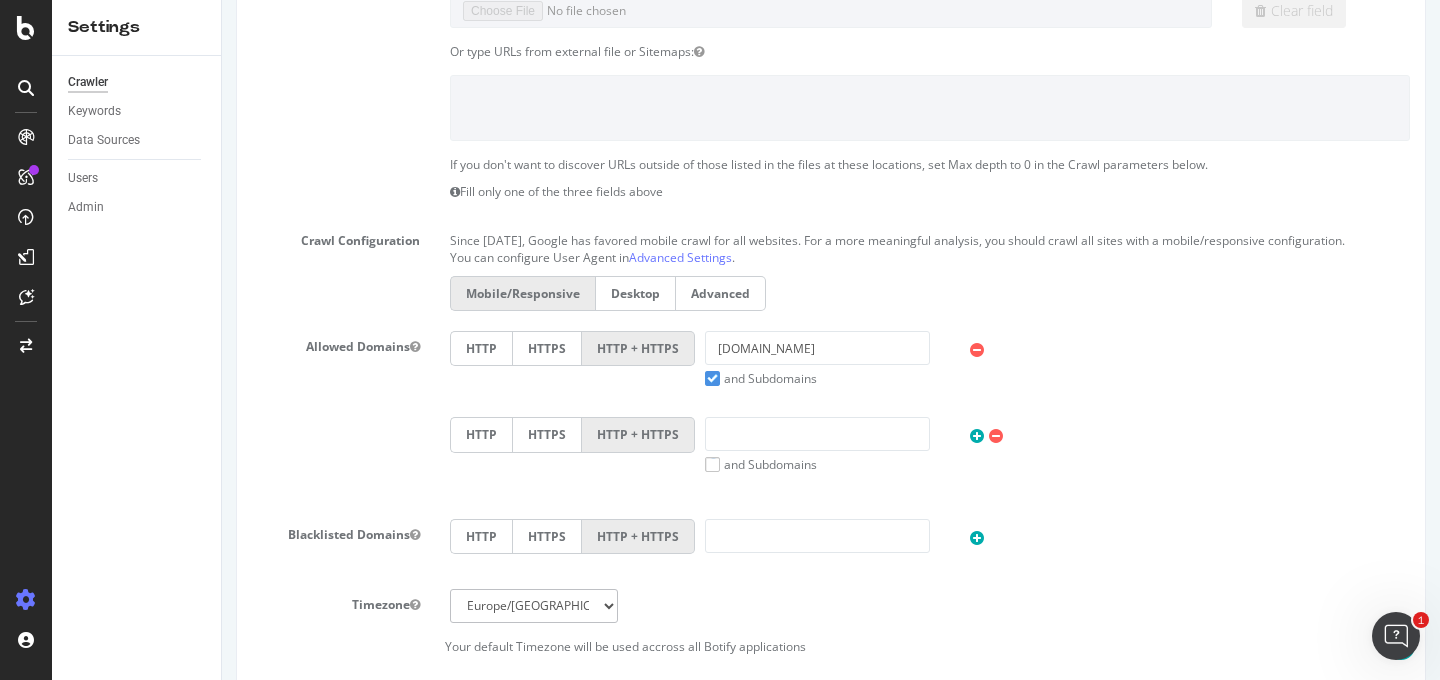 scroll, scrollTop: 383, scrollLeft: 0, axis: vertical 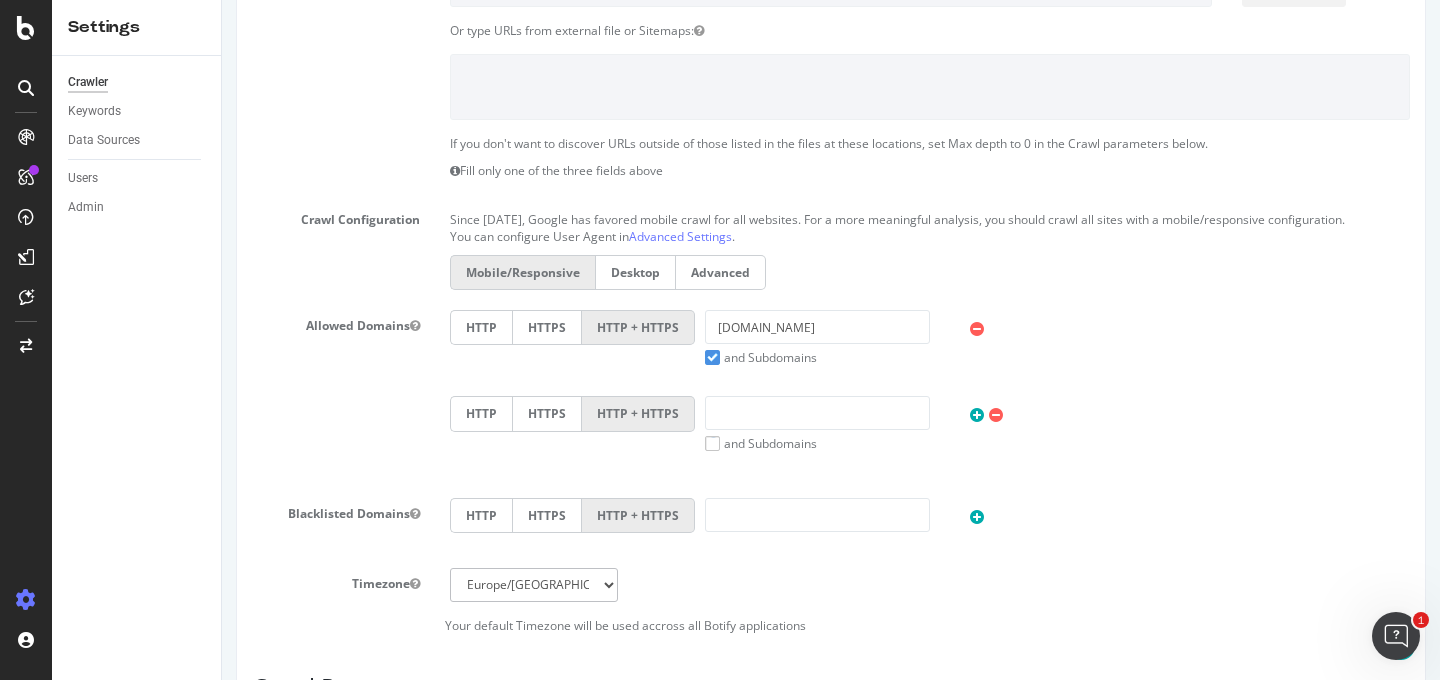 type on "https://www.tichoups.fr" 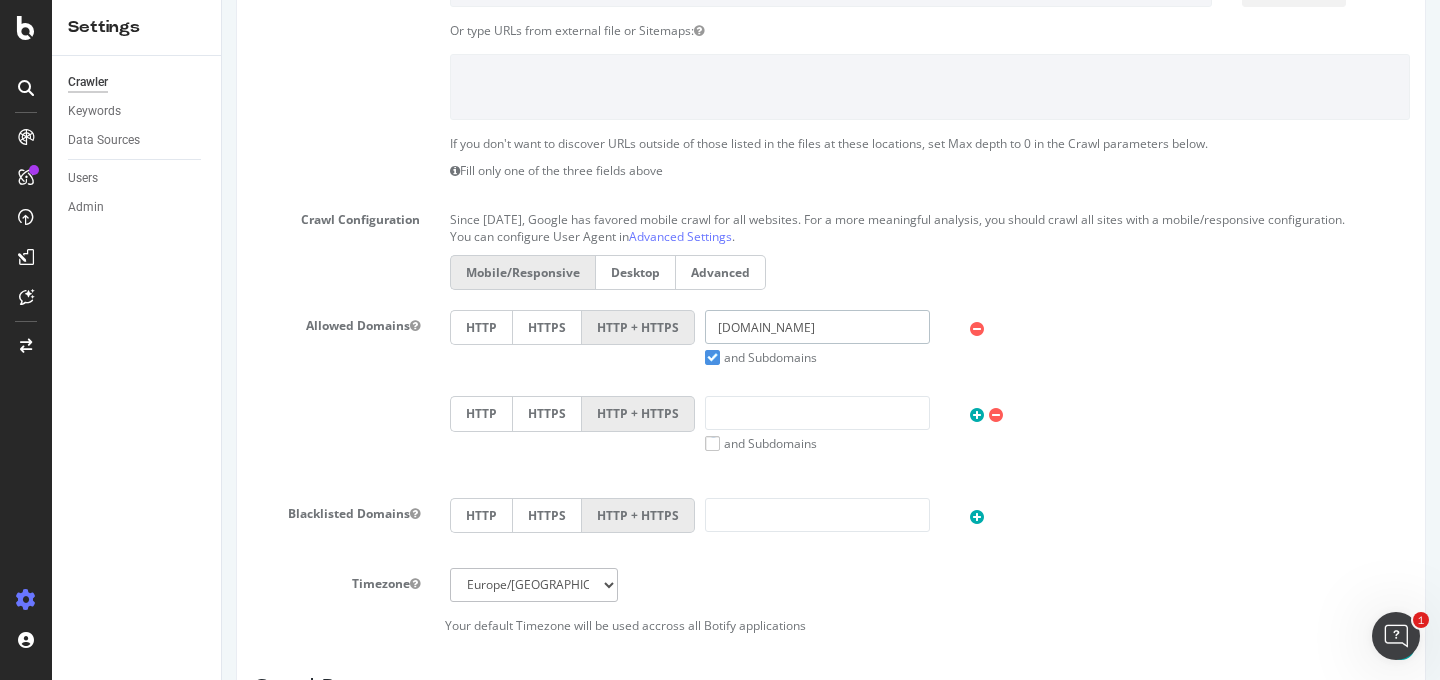 drag, startPoint x: 824, startPoint y: 352, endPoint x: 593, endPoint y: 343, distance: 231.17526 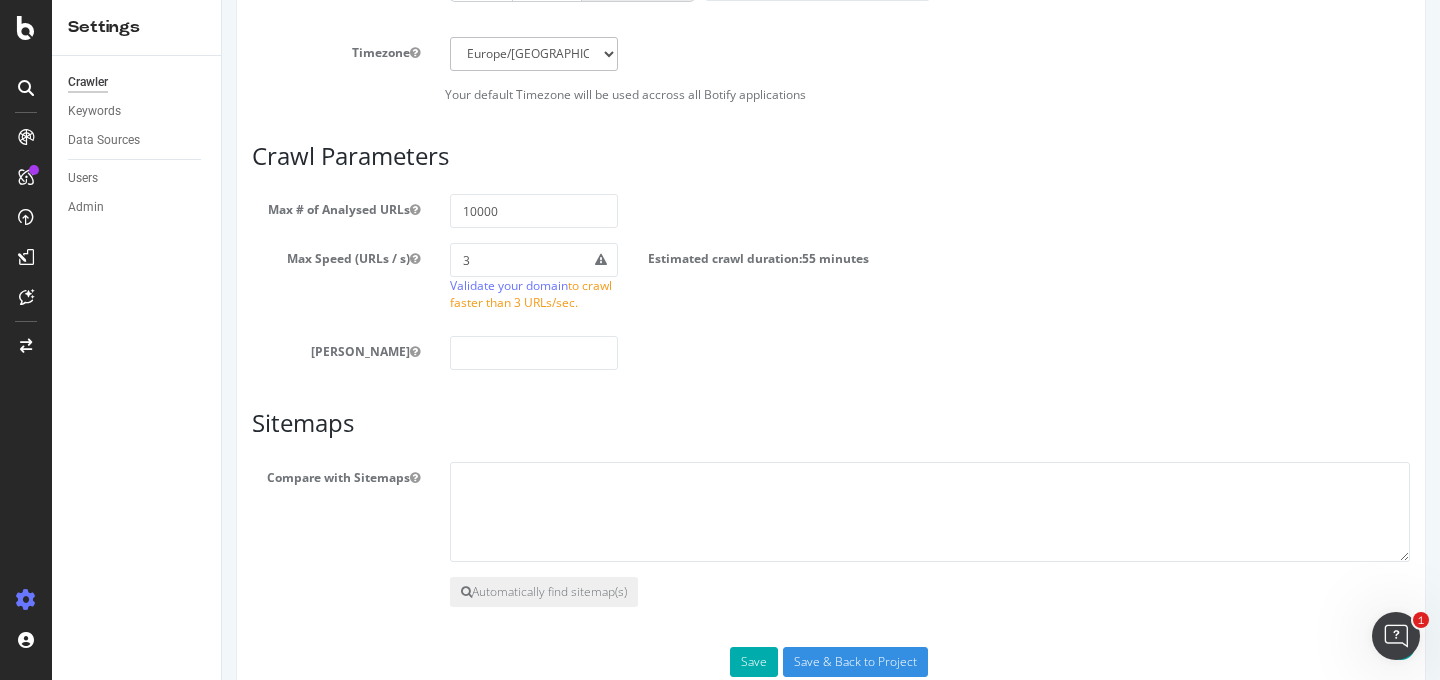 scroll, scrollTop: 978, scrollLeft: 0, axis: vertical 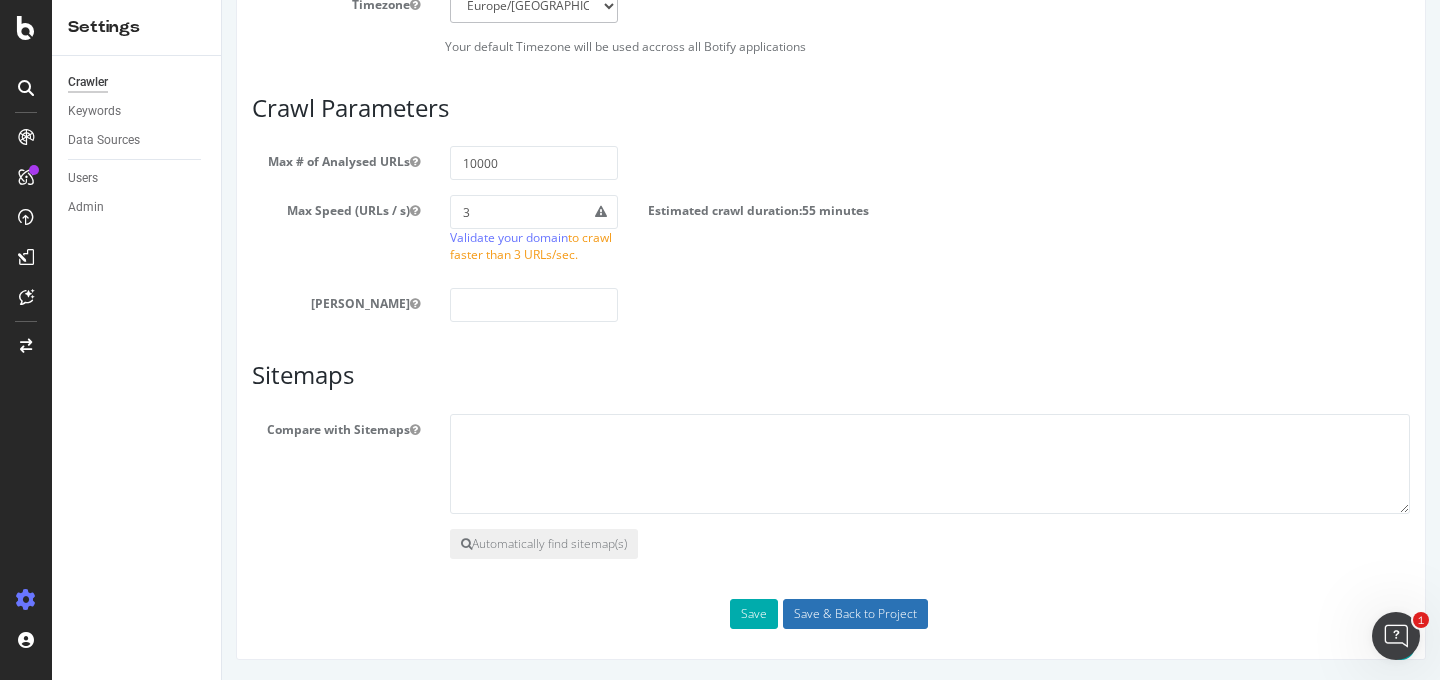type on "tichoups.fr" 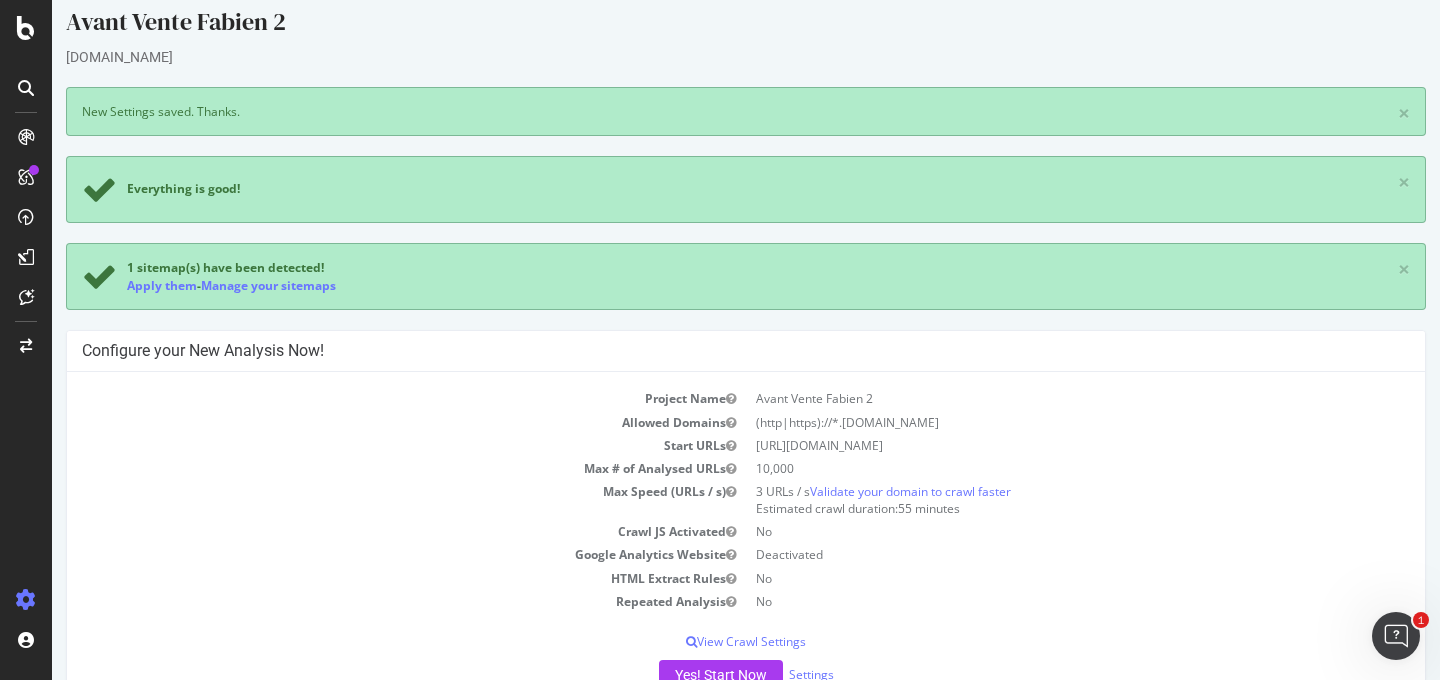 scroll, scrollTop: 221, scrollLeft: 0, axis: vertical 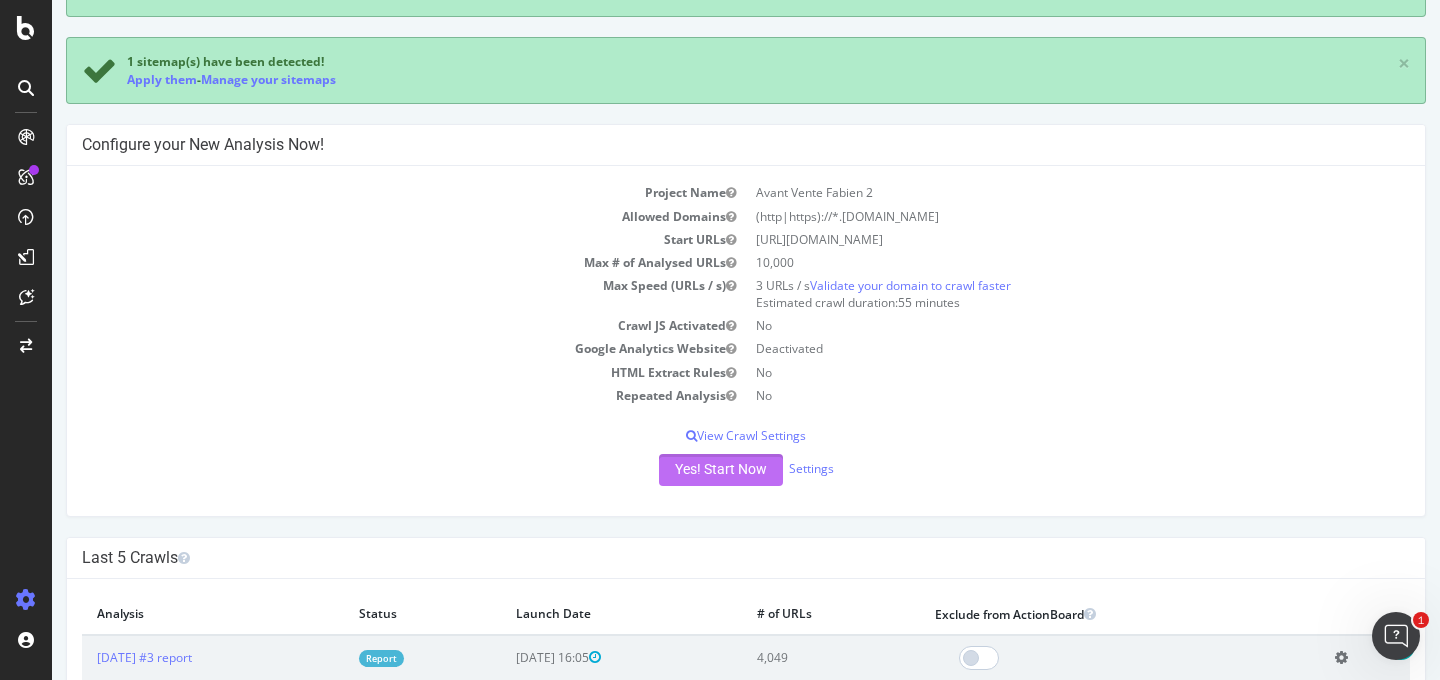click on "Yes! Start Now" at bounding box center [721, 470] 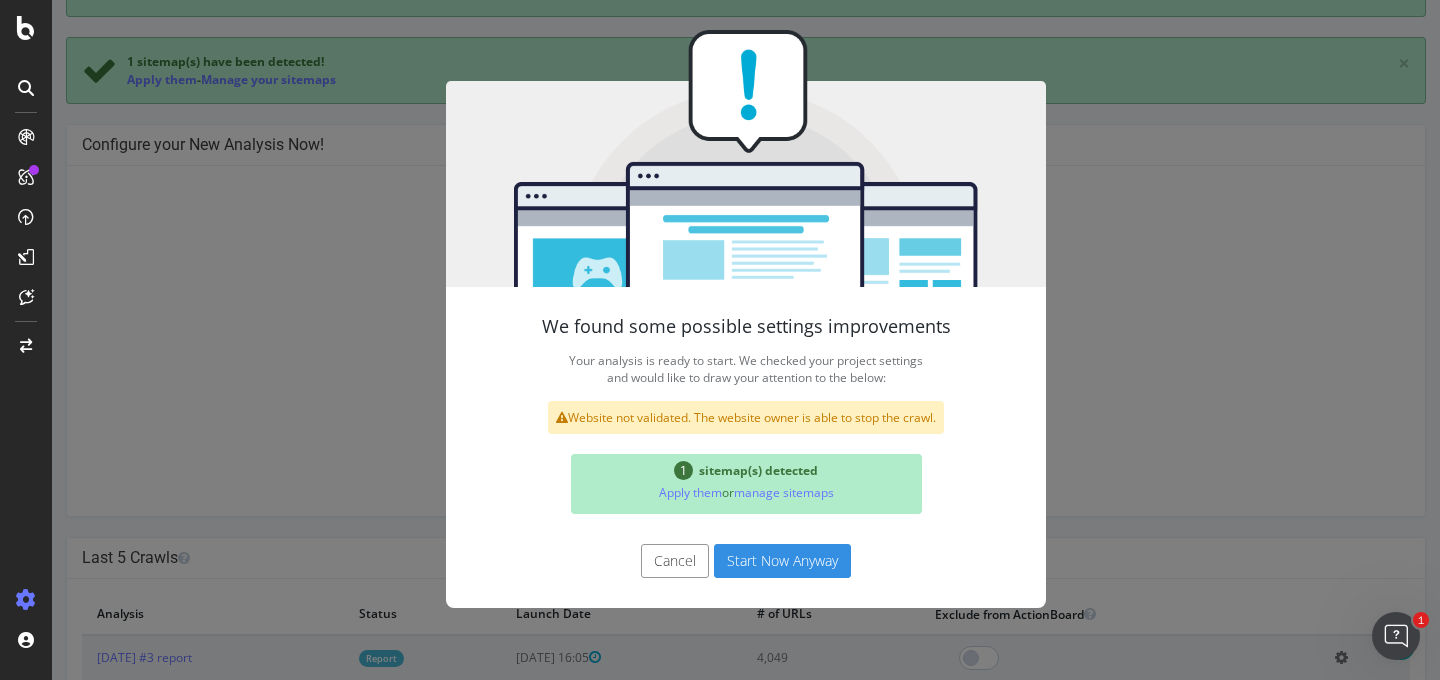 click on "Start Now Anyway" at bounding box center (782, 561) 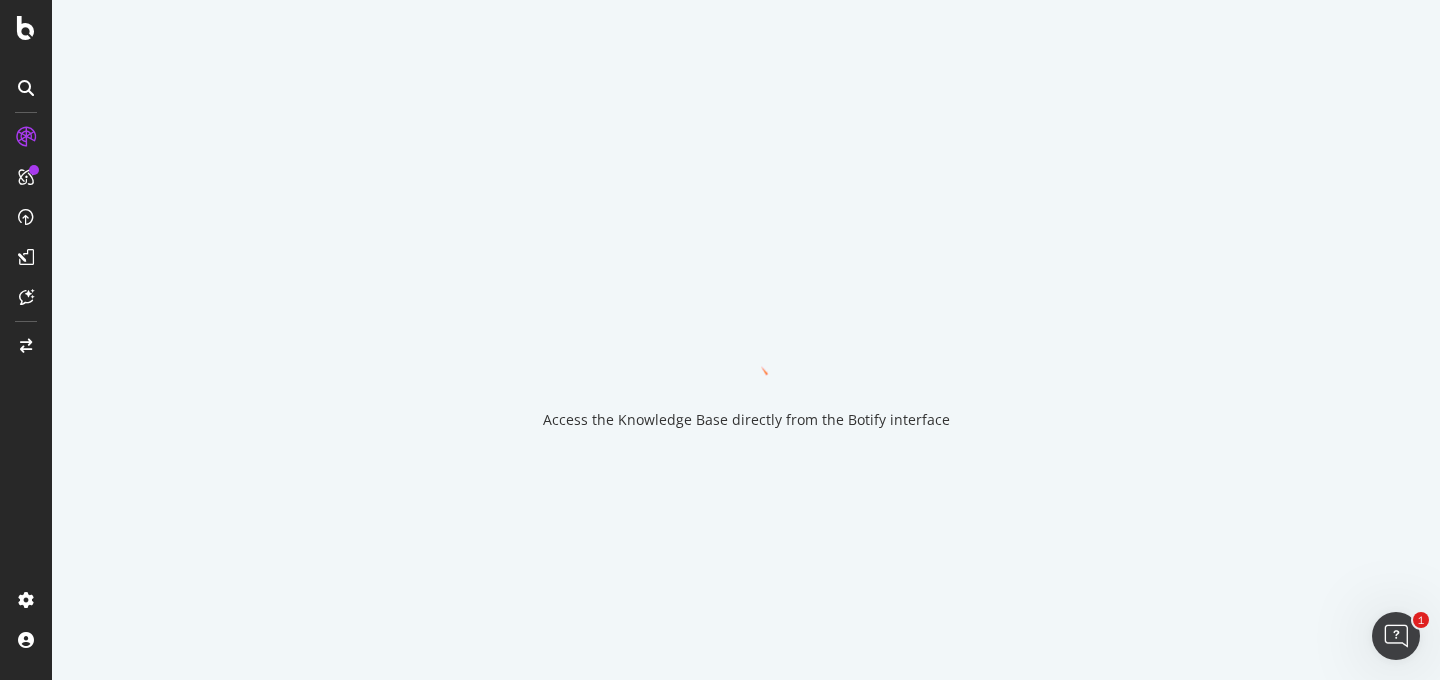 scroll, scrollTop: 0, scrollLeft: 0, axis: both 